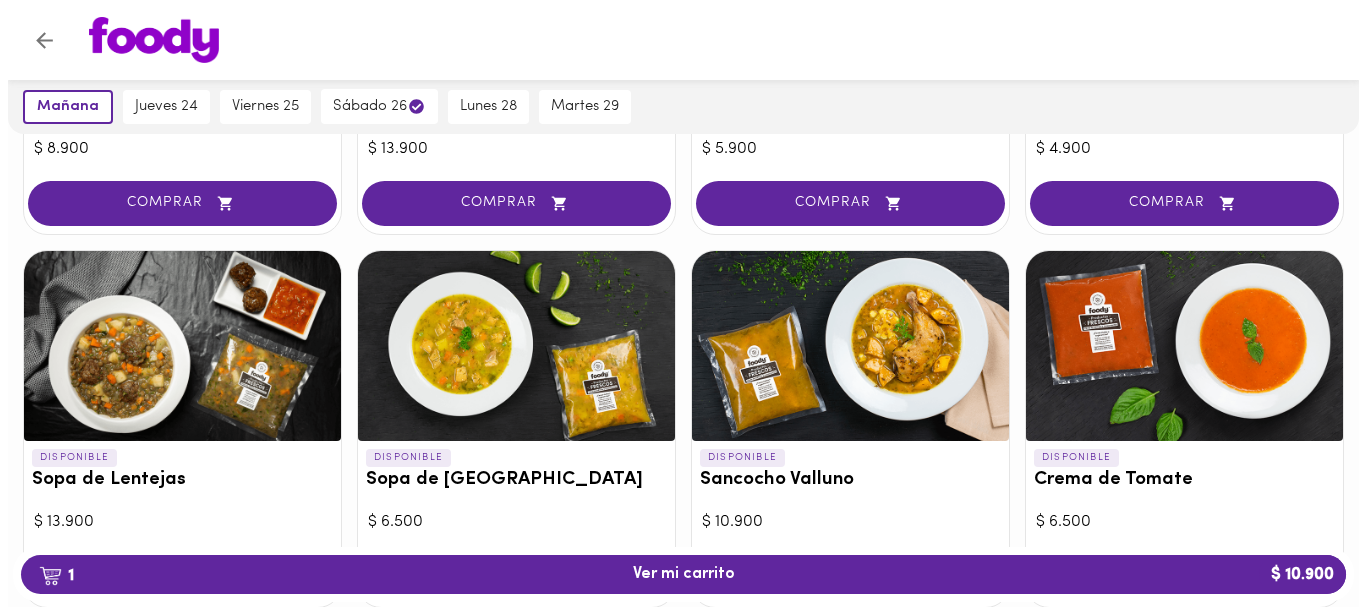scroll, scrollTop: 600, scrollLeft: 0, axis: vertical 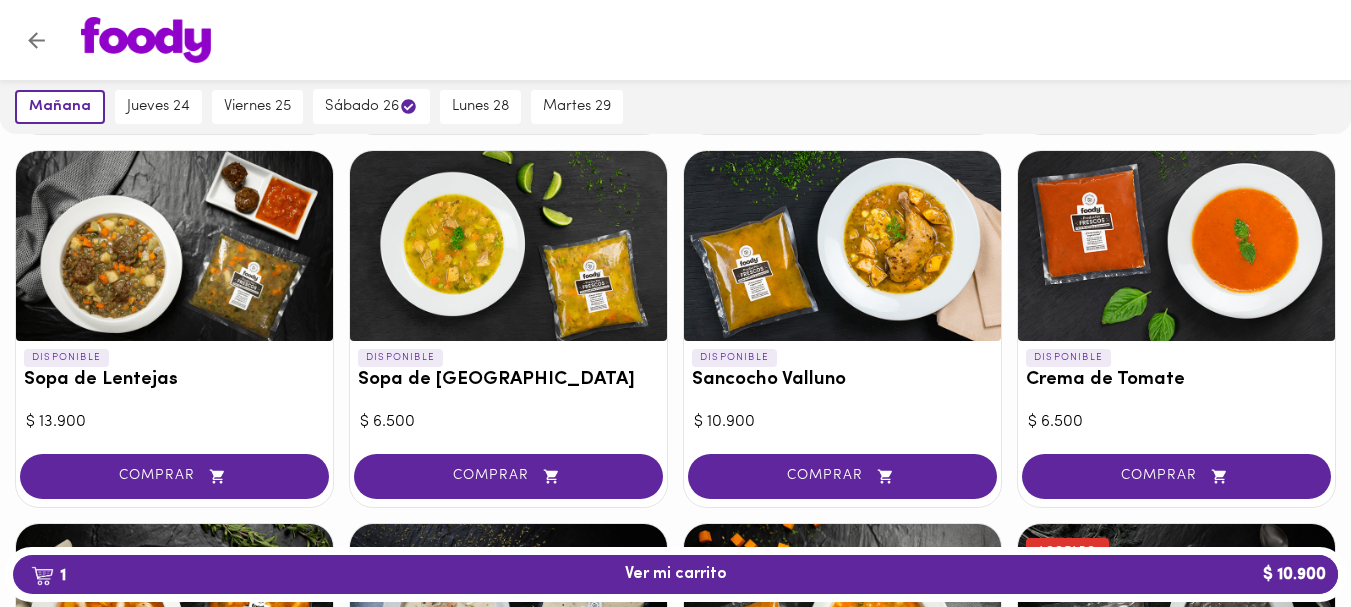 click at bounding box center (508, 246) 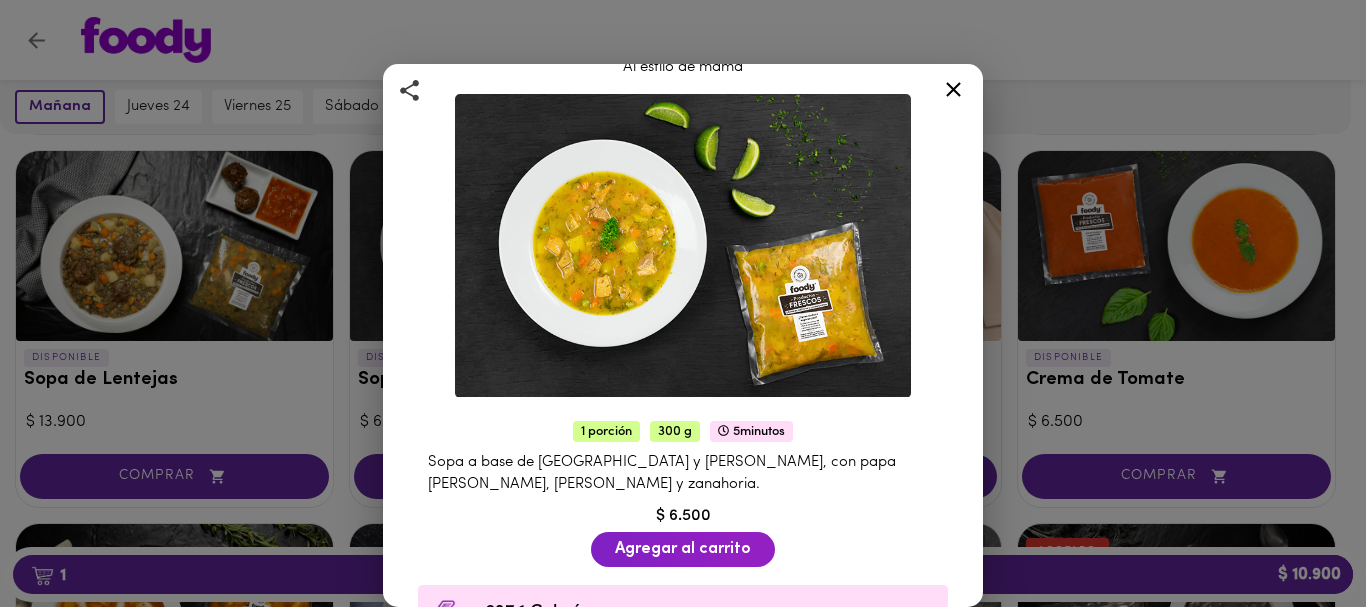 scroll, scrollTop: 100, scrollLeft: 0, axis: vertical 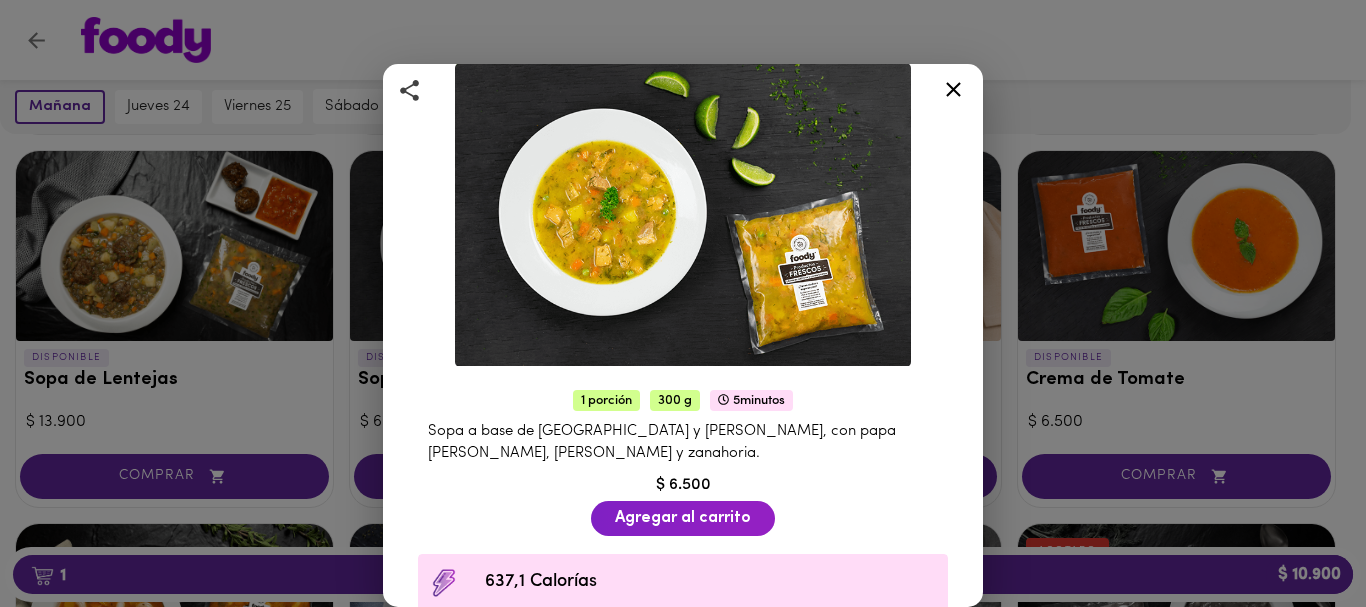 click at bounding box center (953, 93) 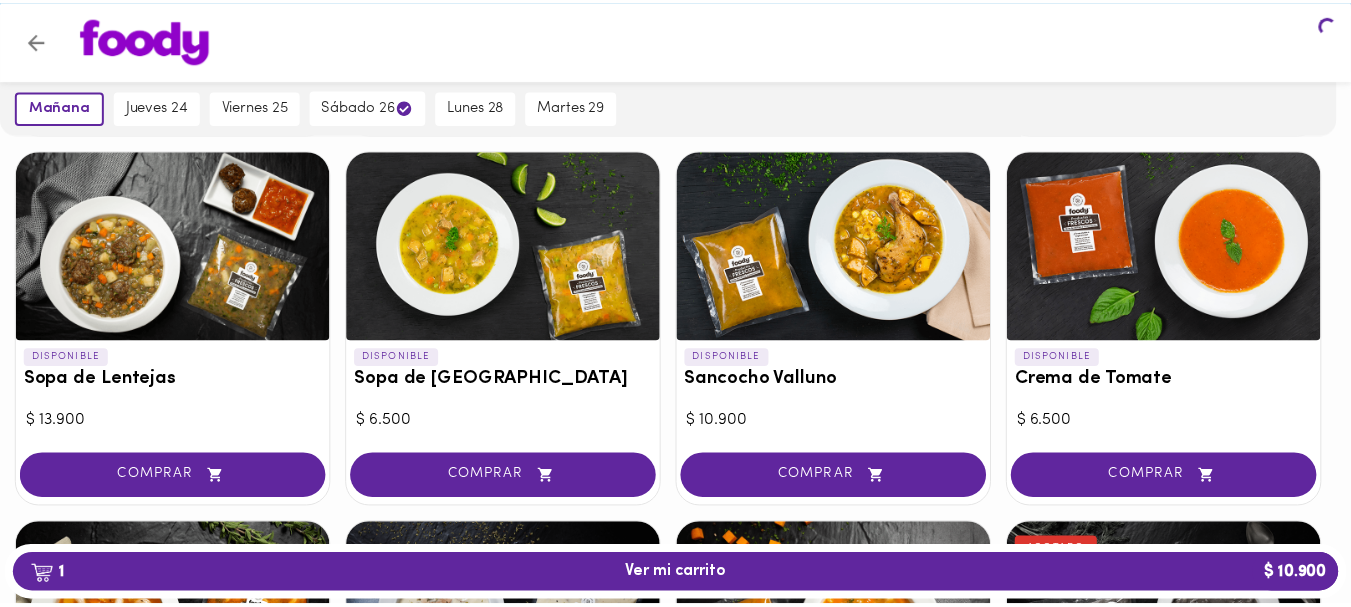 scroll, scrollTop: 0, scrollLeft: 0, axis: both 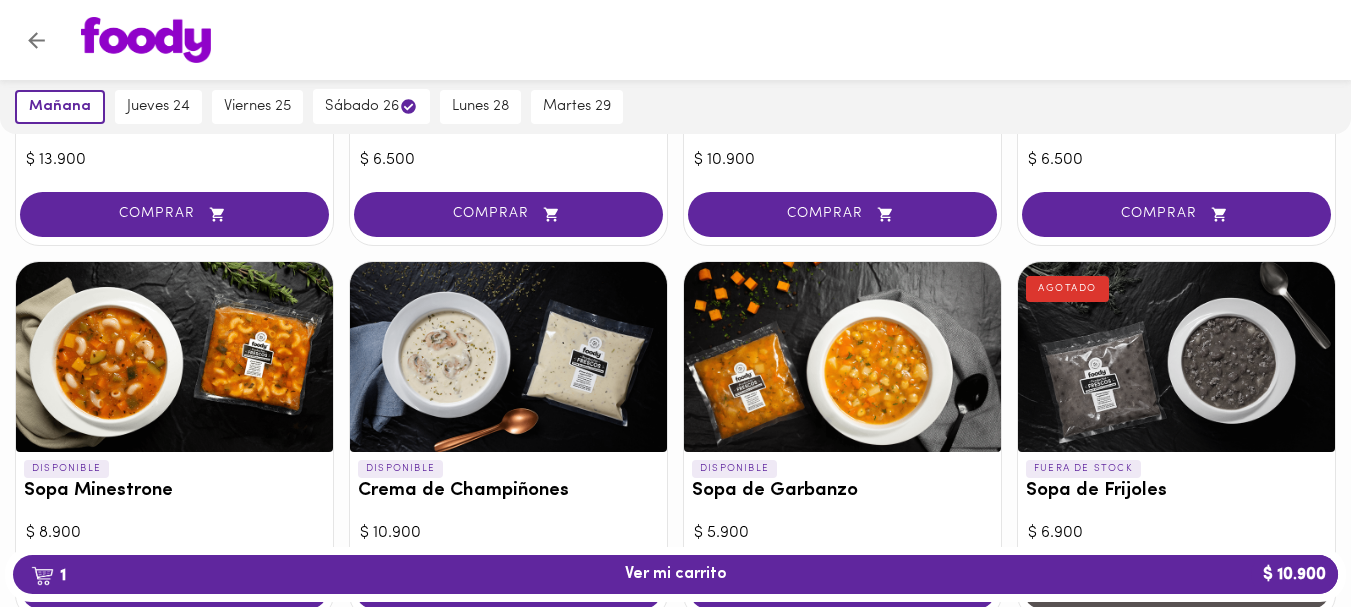 click at bounding box center [508, 357] 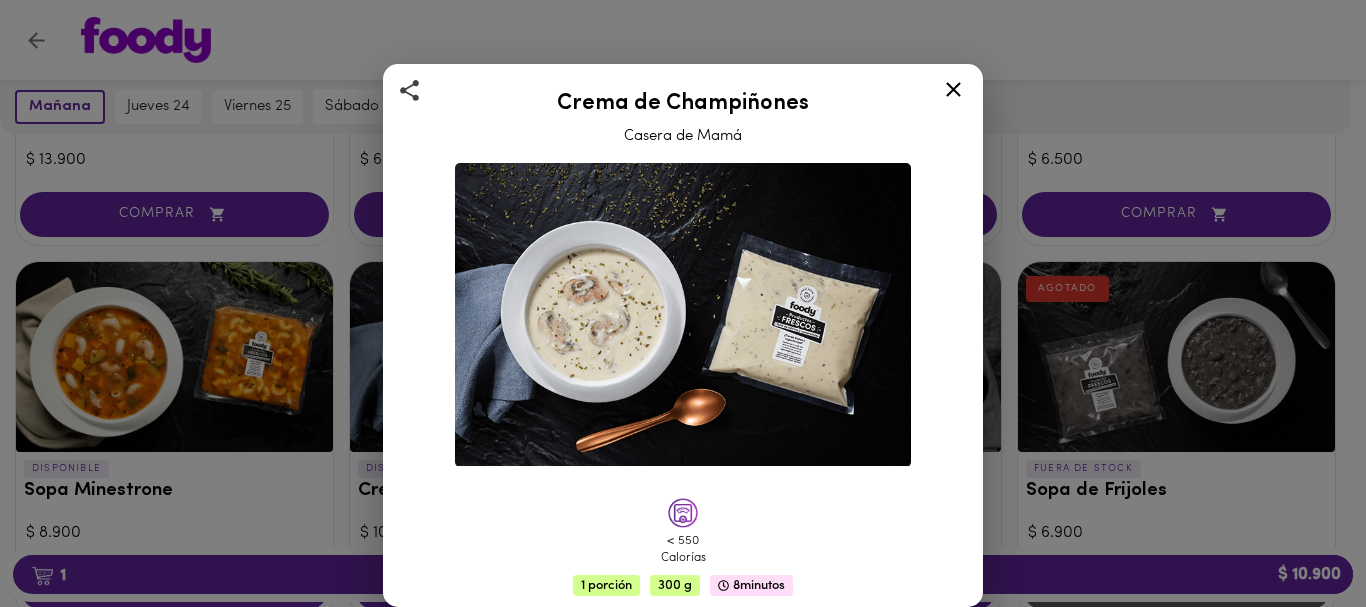 scroll, scrollTop: 100, scrollLeft: 0, axis: vertical 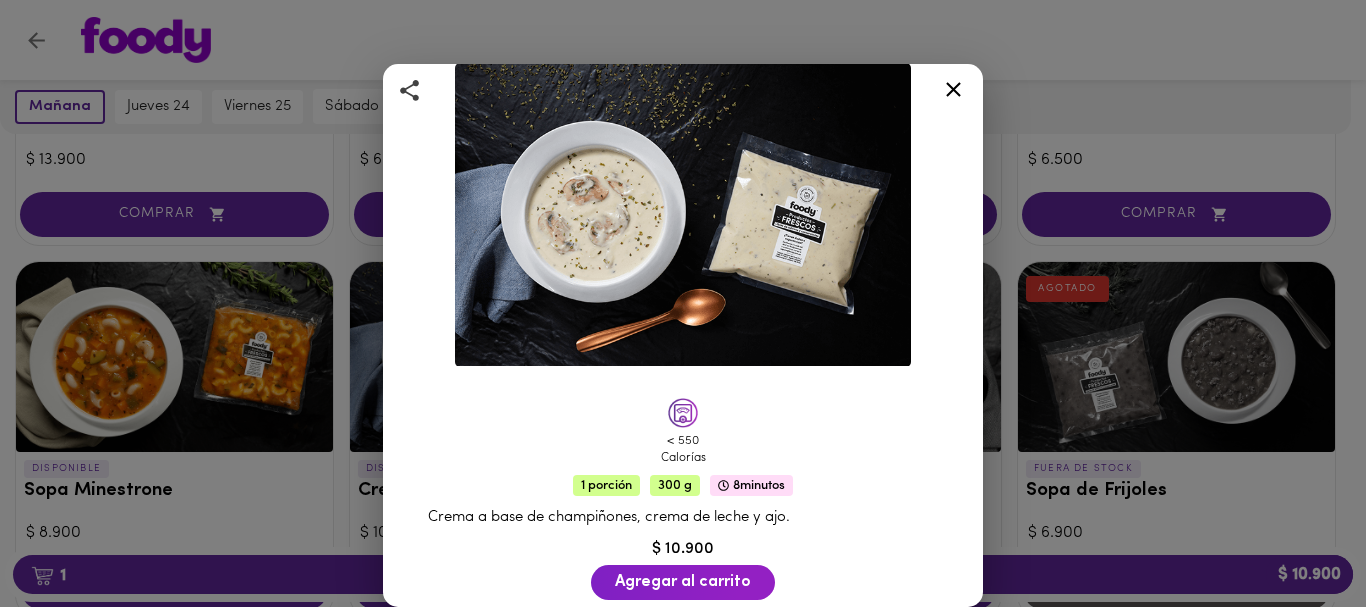 click 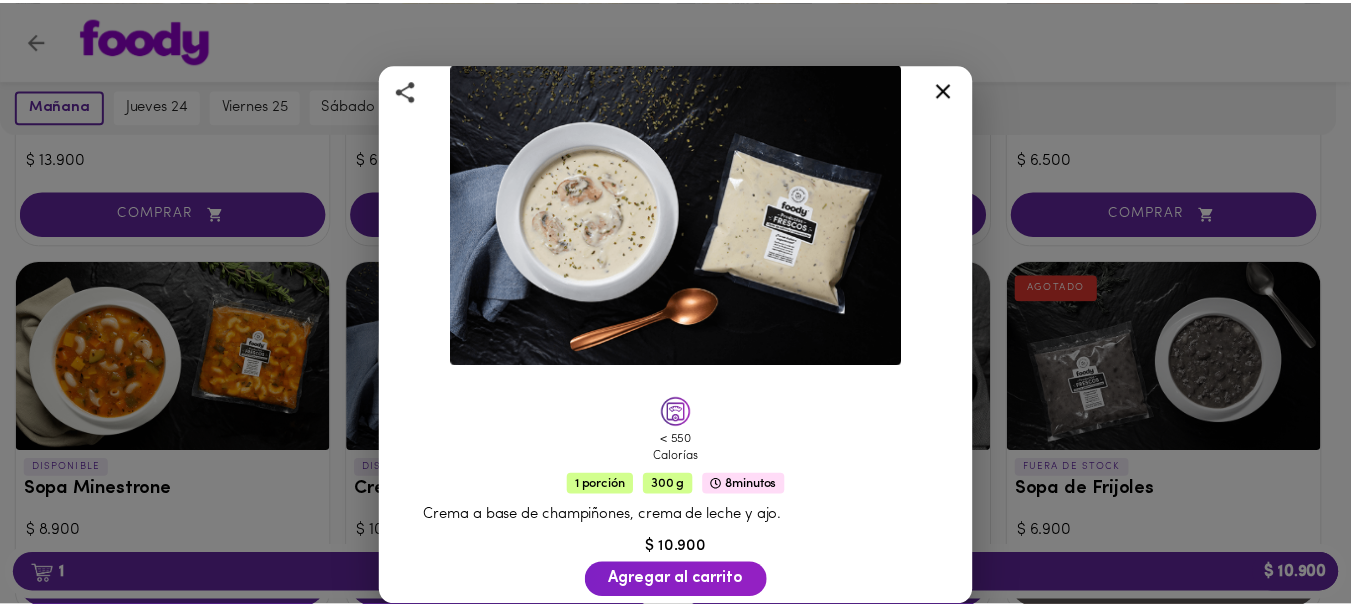 scroll, scrollTop: 0, scrollLeft: 0, axis: both 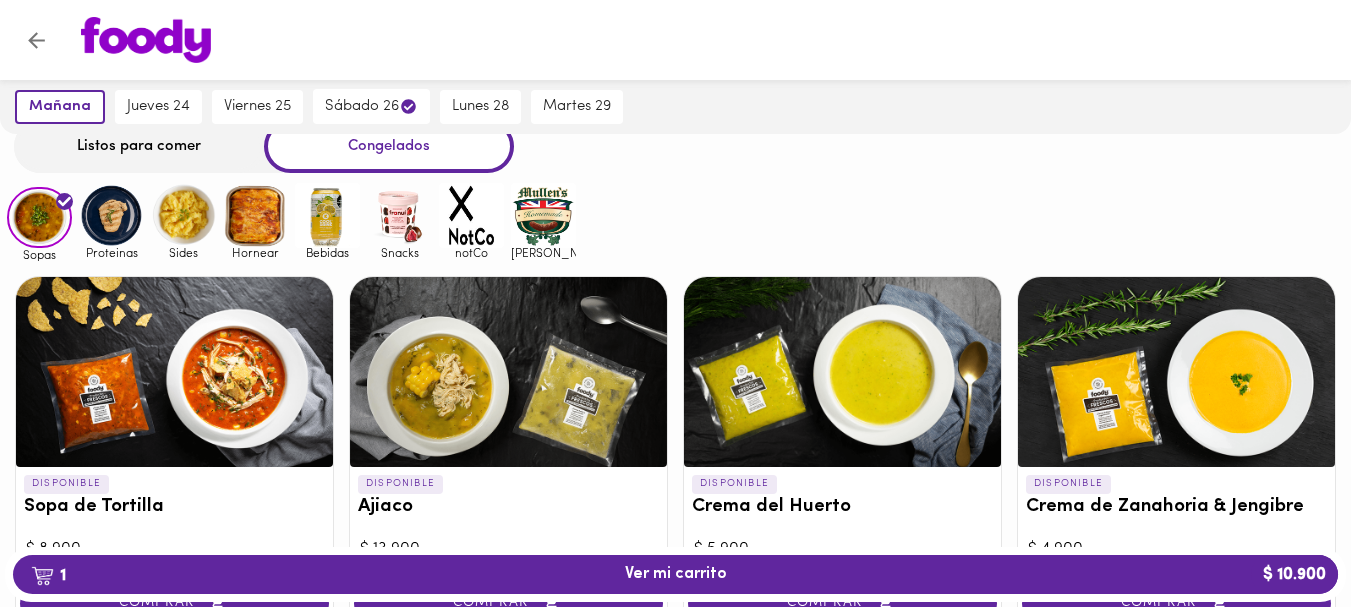 click at bounding box center (111, 215) 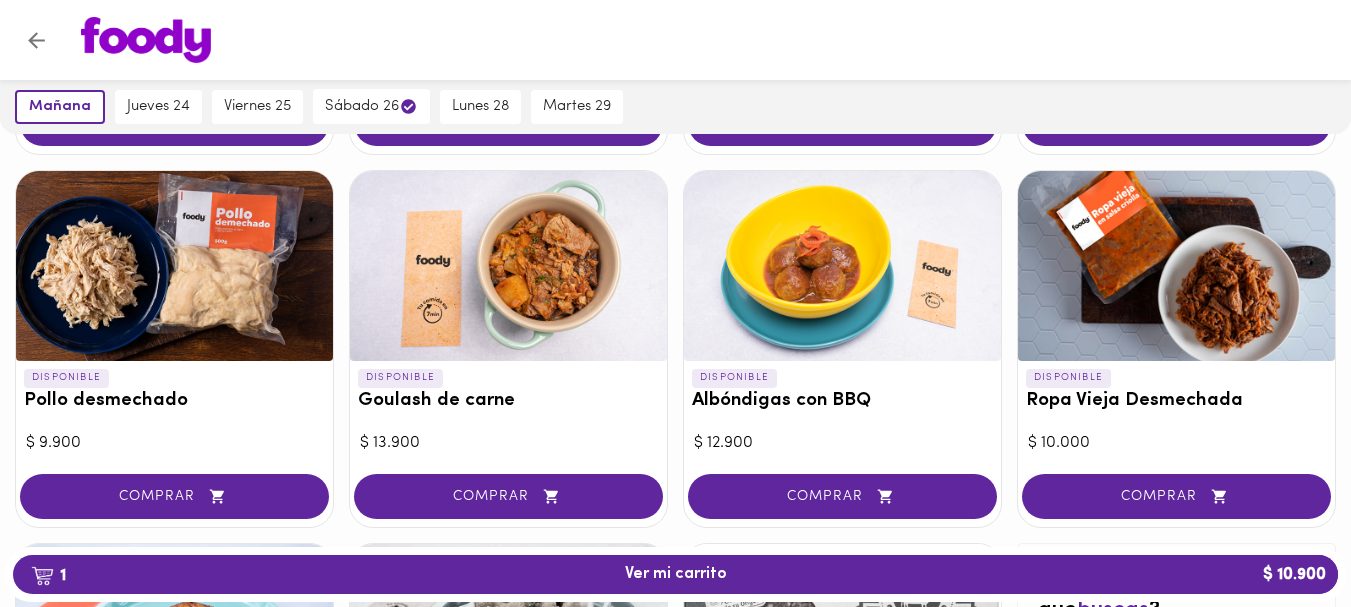 scroll, scrollTop: 700, scrollLeft: 0, axis: vertical 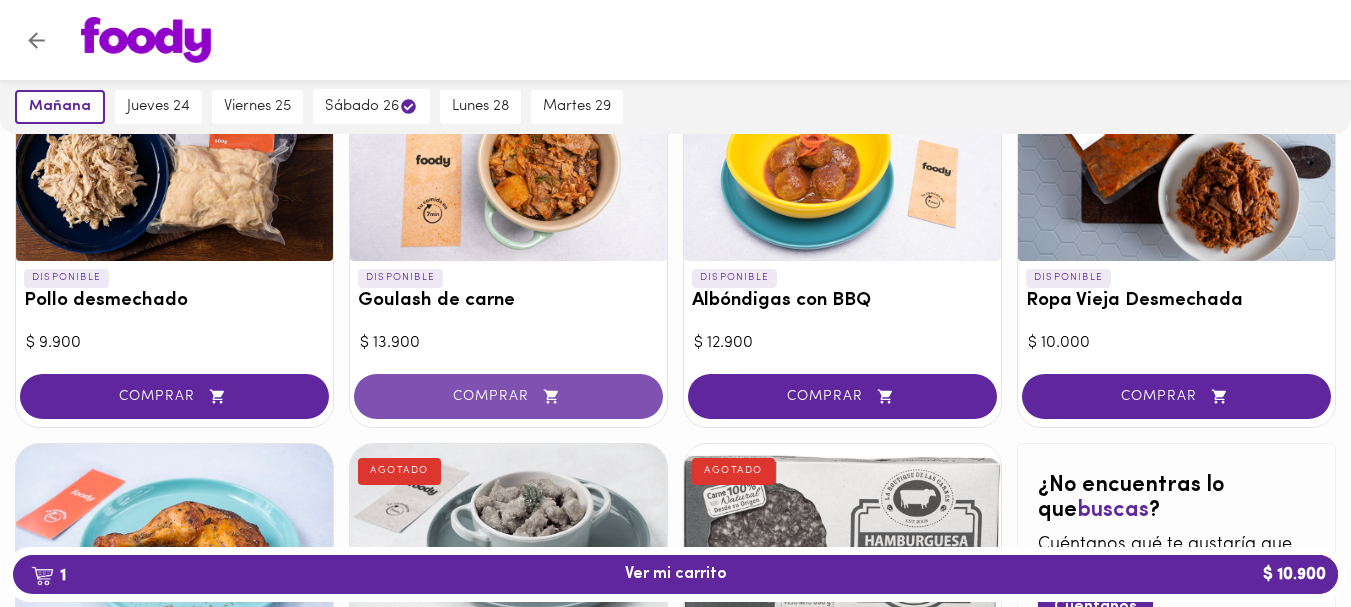 click on "COMPRAR" at bounding box center (508, 396) 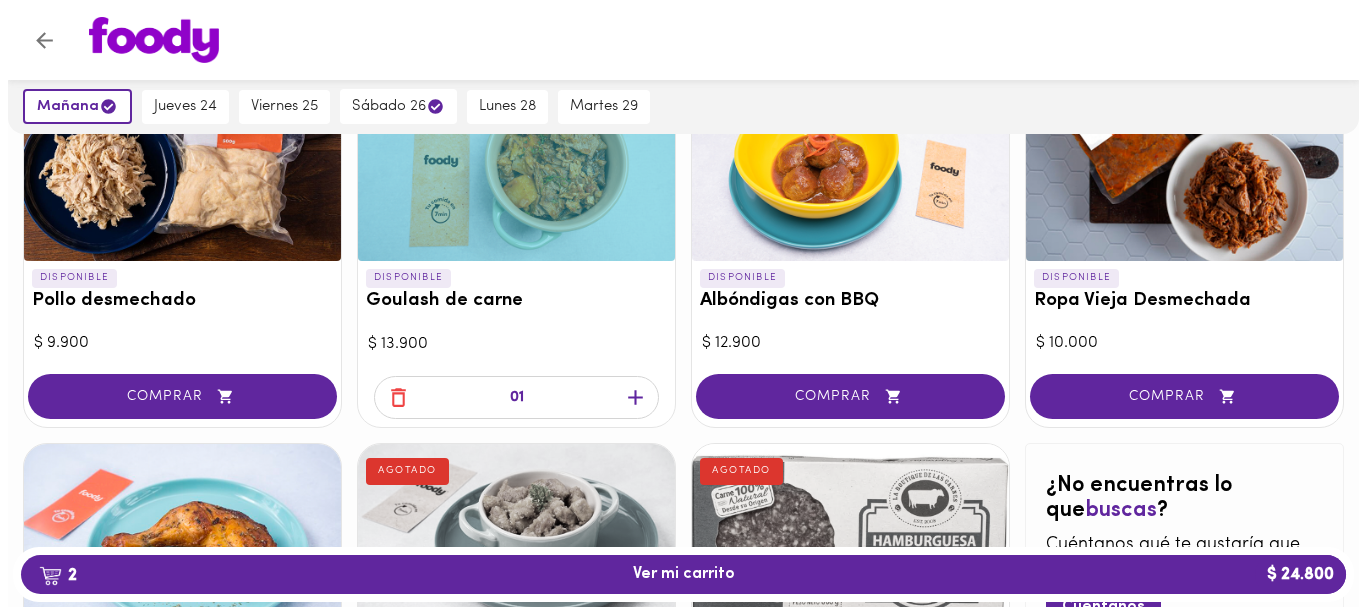 scroll, scrollTop: 1000, scrollLeft: 0, axis: vertical 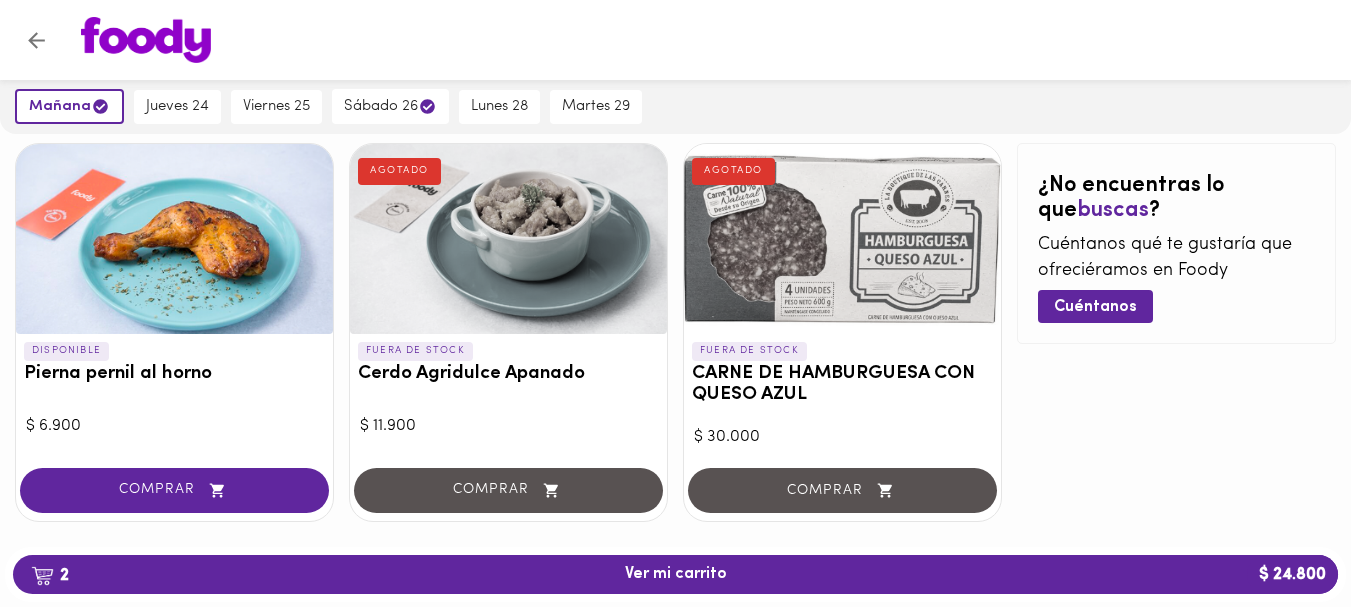 click at bounding box center [174, 239] 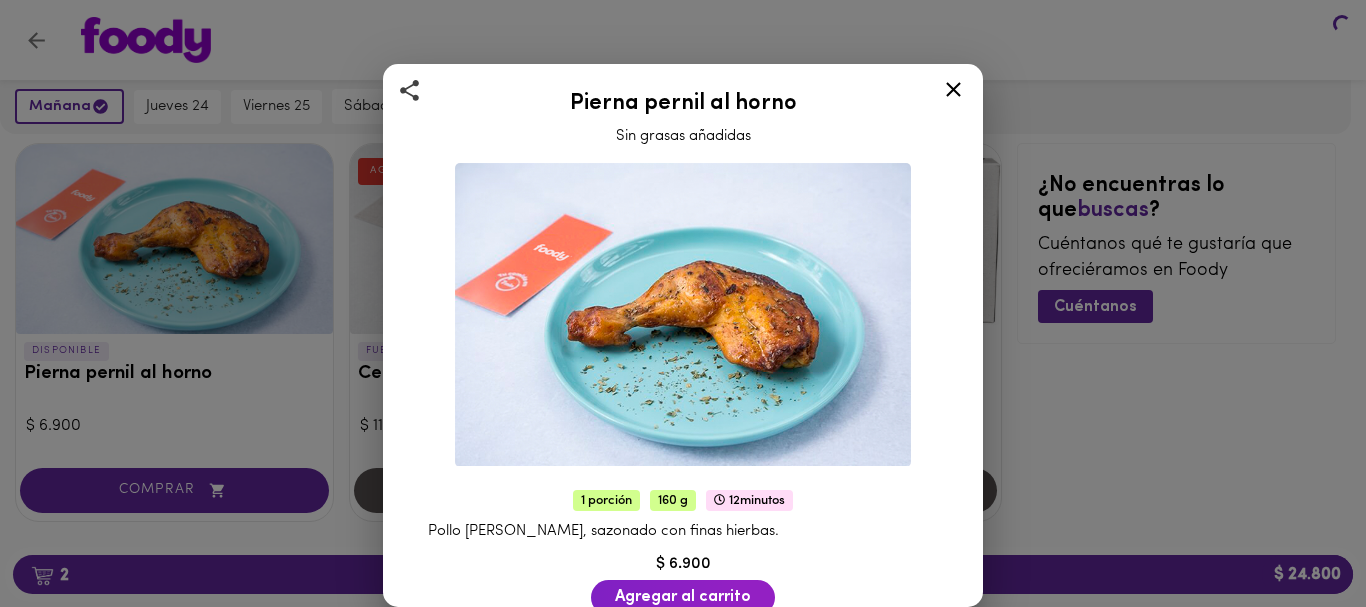 click on "Pierna pernil al horno   Sin grasas añadidas 1   porción 160   g 12  minutos Pollo pierna pernil horneado, sazonado con finas hierbas. $ 6.900 Agregar al carrito 192.7 Calorías 37.8 Proteína 0.6 Carbs 3.2 Grasa 0 Sodio Prepáralo en casa    12  min En una olla coloca a hervir agua. Coloca el paquete dentro del agua a [PERSON_NAME] durante 12 - 15 minutos. Retira el empaque de la olla, ábrelo y sirve. ¡Buen provecho! Ingredientes Pollo, Pimentón, Ajo, [GEOGRAPHIC_DATA] , [GEOGRAPHIC_DATA], [GEOGRAPHIC_DATA], [GEOGRAPHIC_DATA], Canela, Jengibre, Cúrcuma, Aceite, Sal, Orégan ...  ver más" at bounding box center [683, 303] 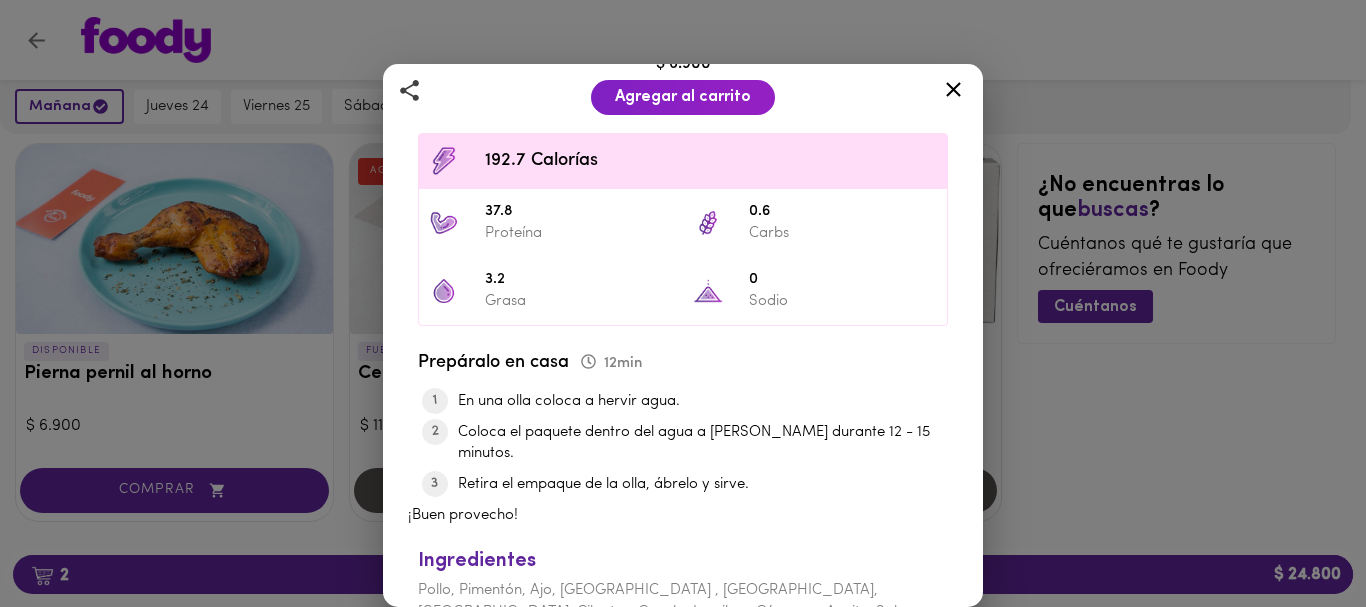 scroll, scrollTop: 534, scrollLeft: 0, axis: vertical 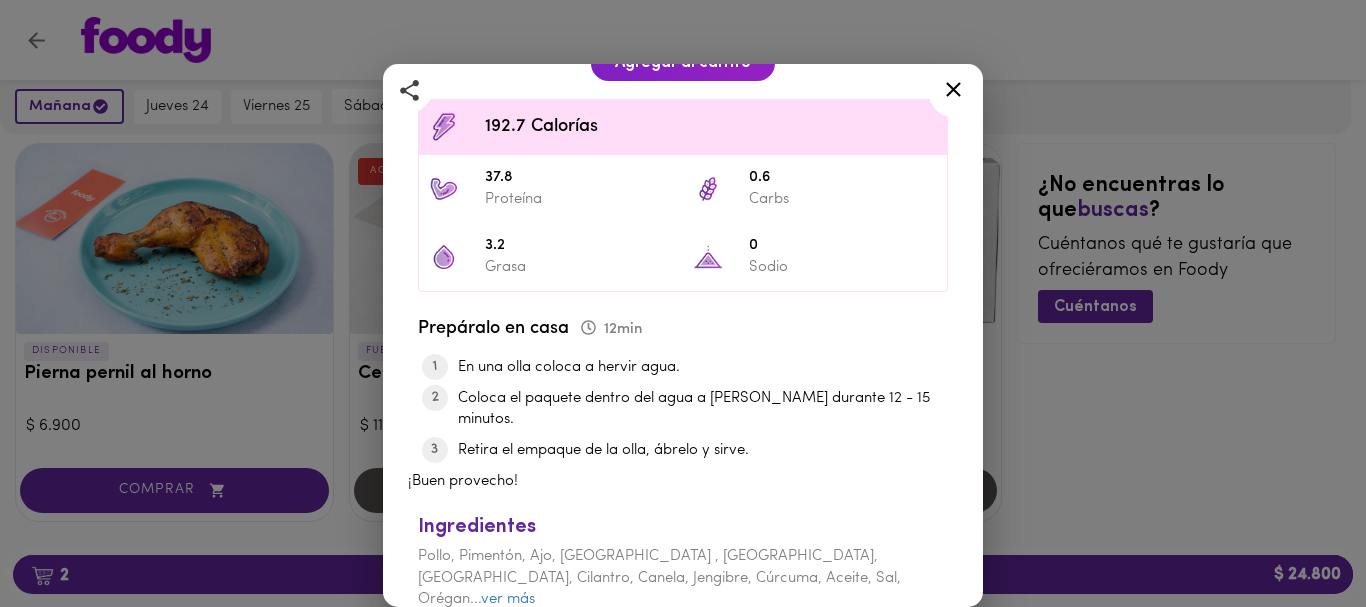 click on "ver más" at bounding box center [508, 599] 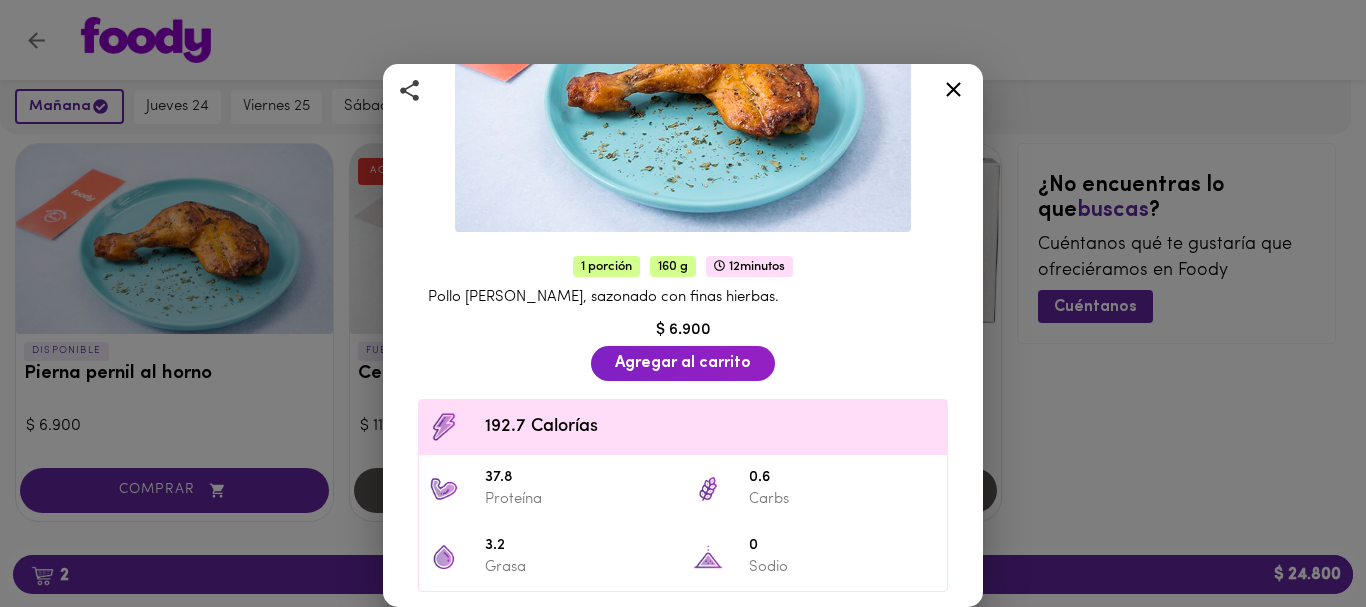 scroll, scrollTop: 34, scrollLeft: 0, axis: vertical 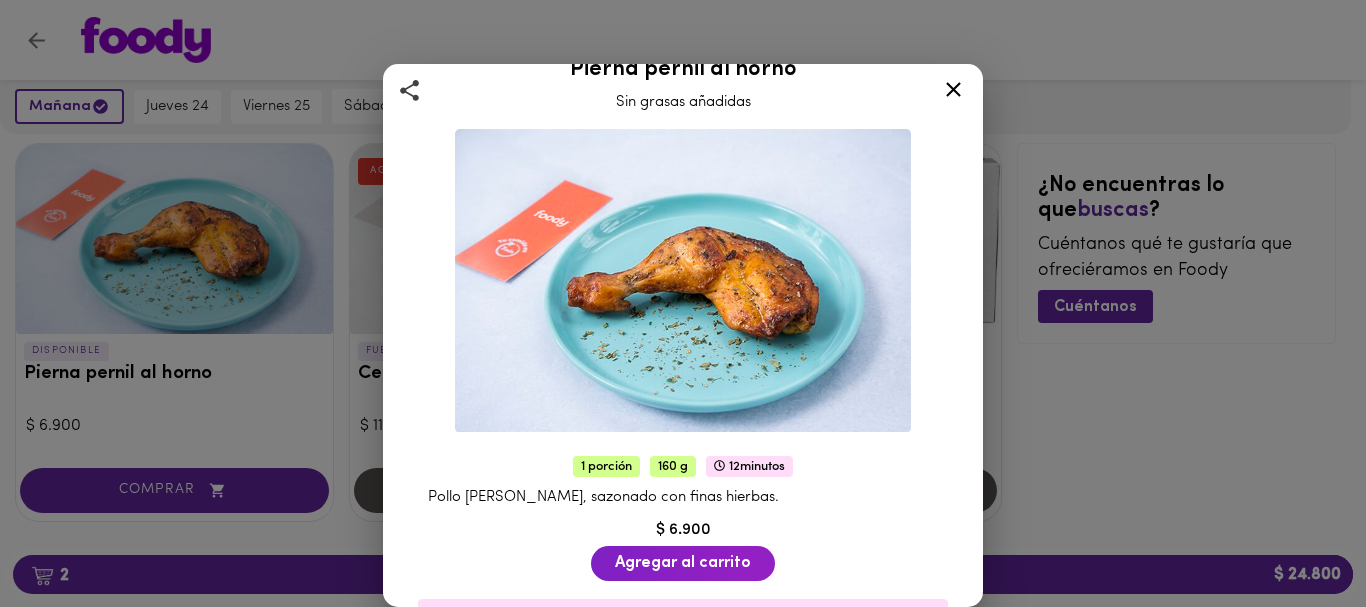 click at bounding box center (953, 93) 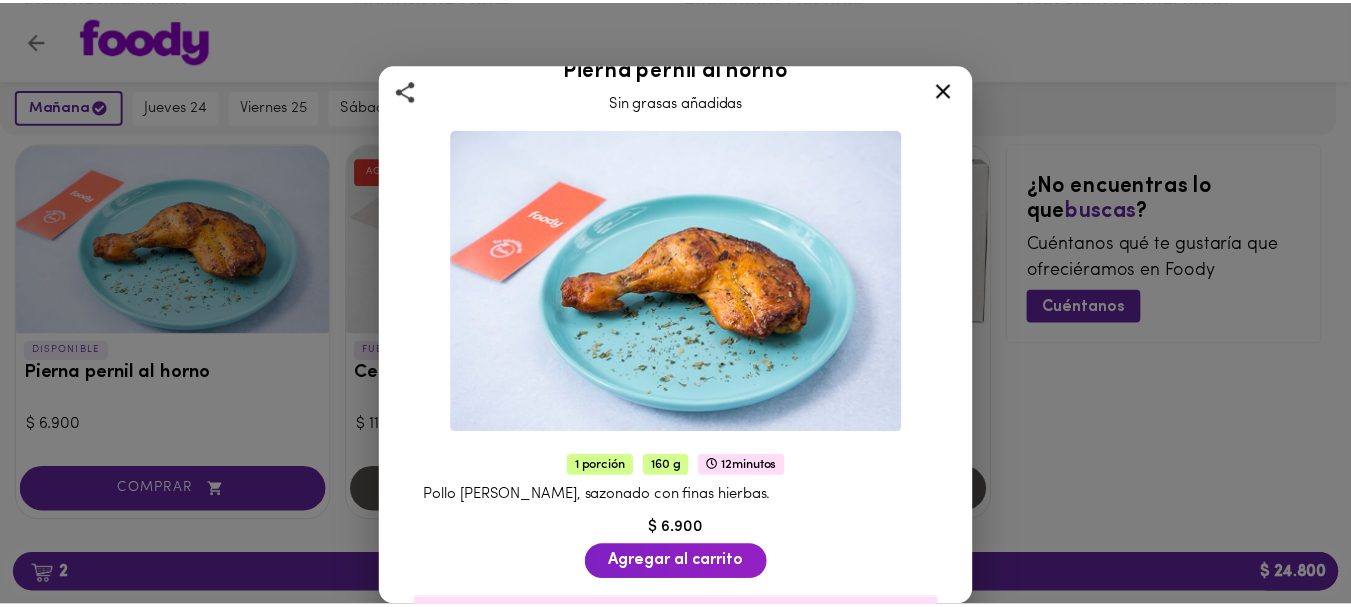 scroll, scrollTop: 0, scrollLeft: 0, axis: both 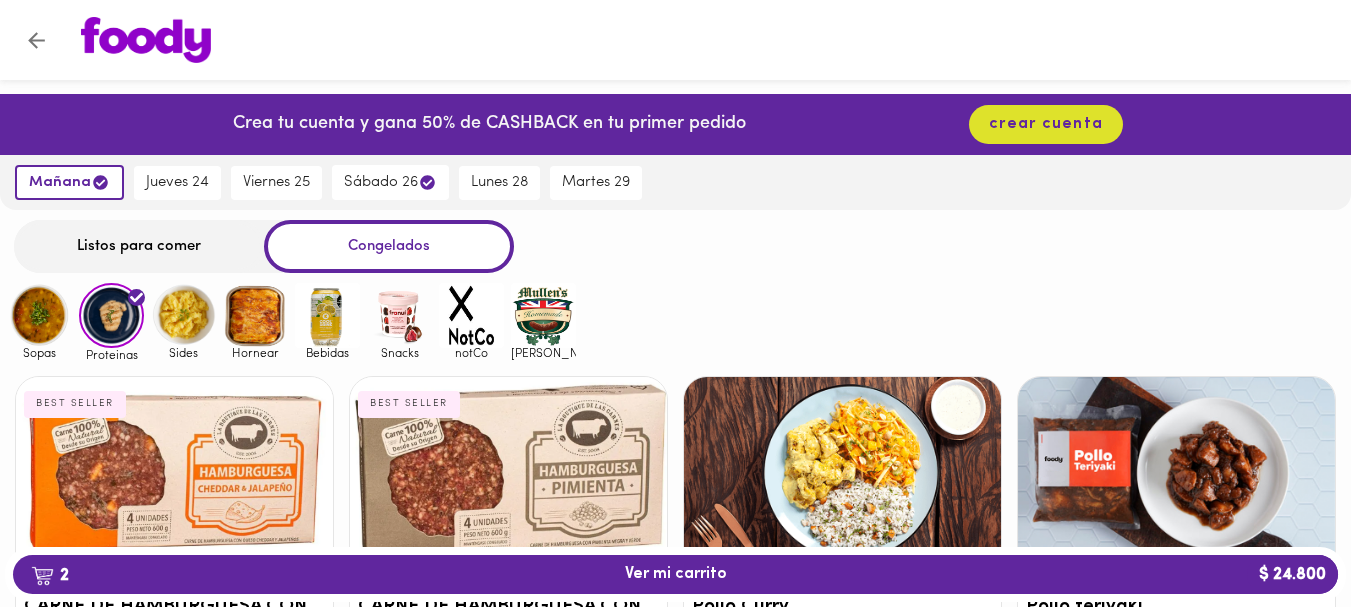 click at bounding box center (183, 315) 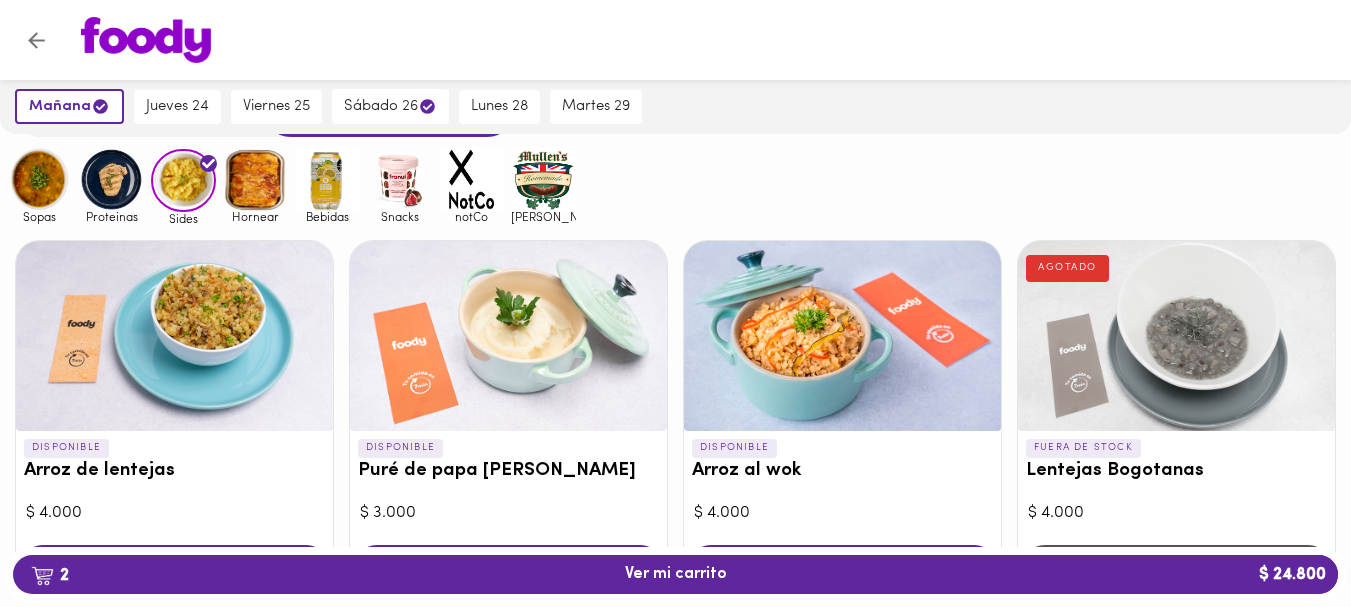 scroll, scrollTop: 0, scrollLeft: 0, axis: both 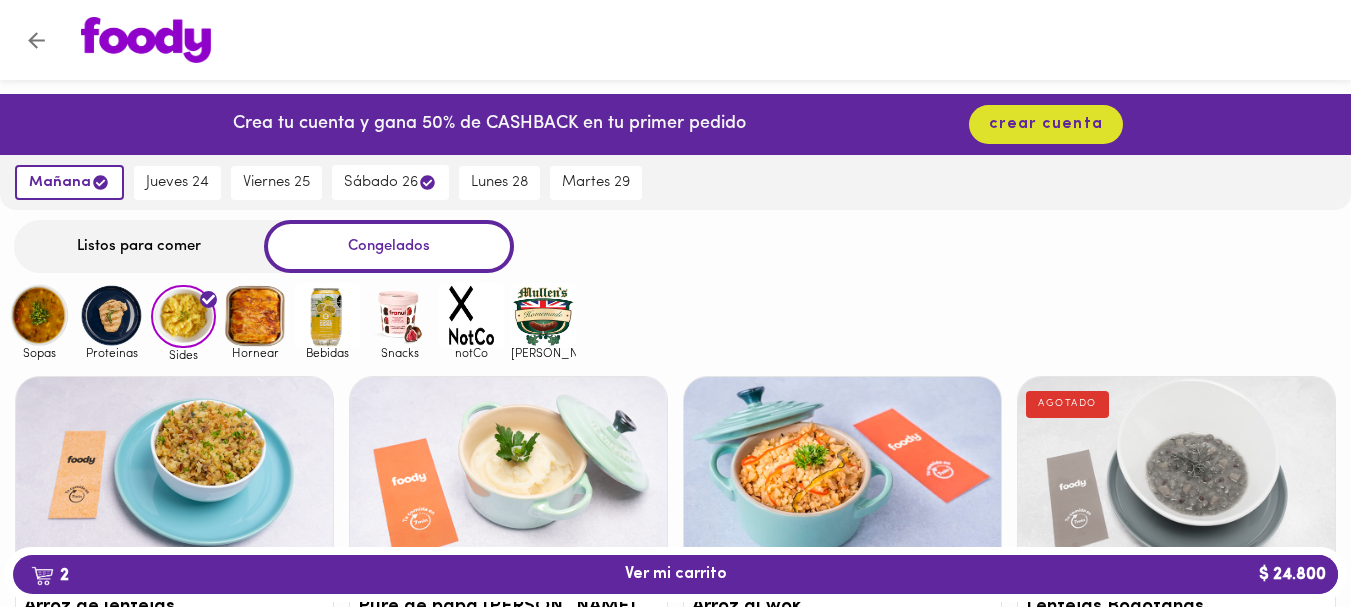 click at bounding box center [39, 315] 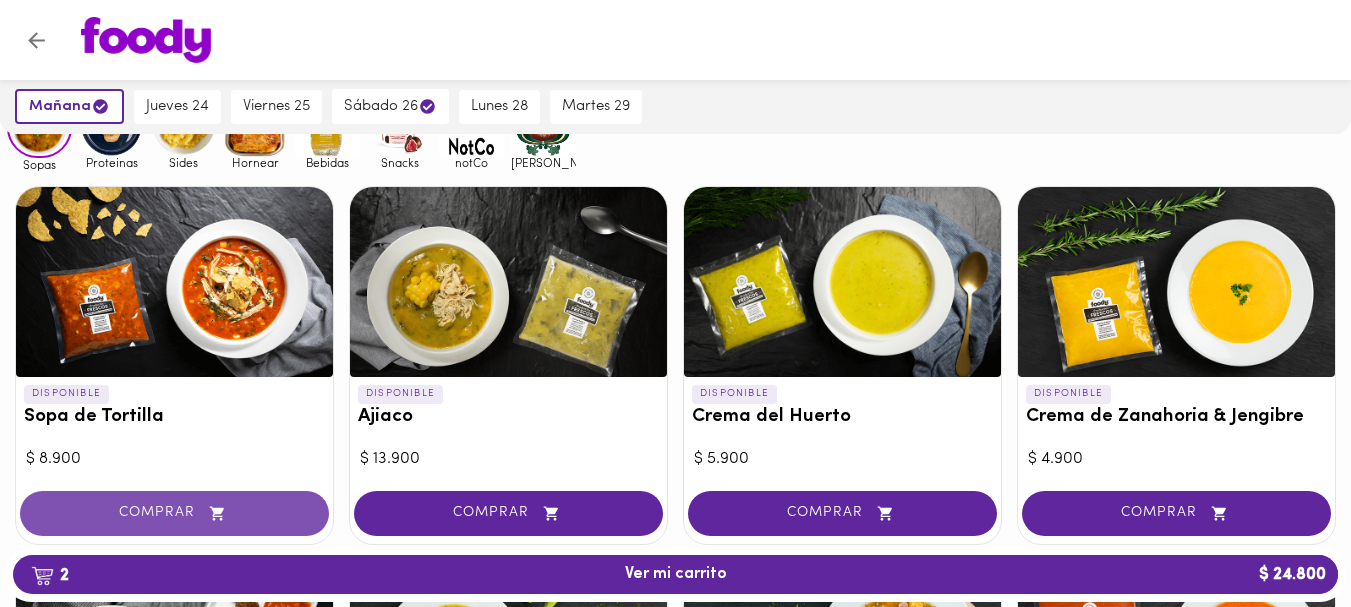 scroll, scrollTop: 0, scrollLeft: 0, axis: both 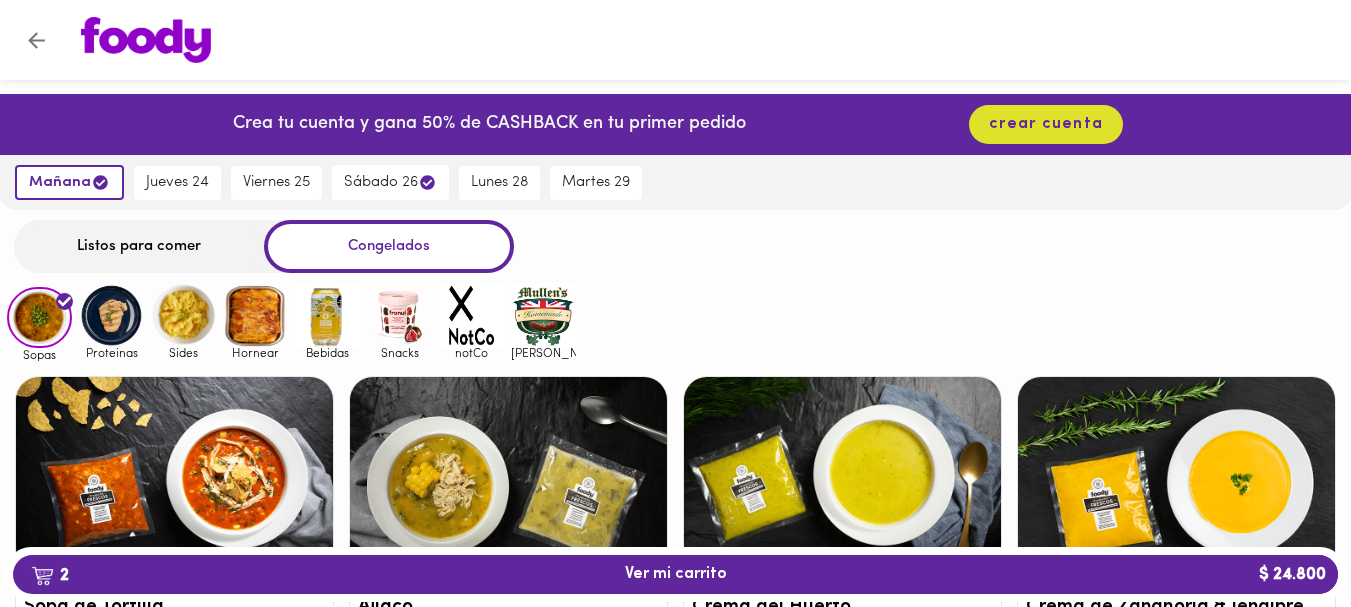 click at bounding box center [111, 315] 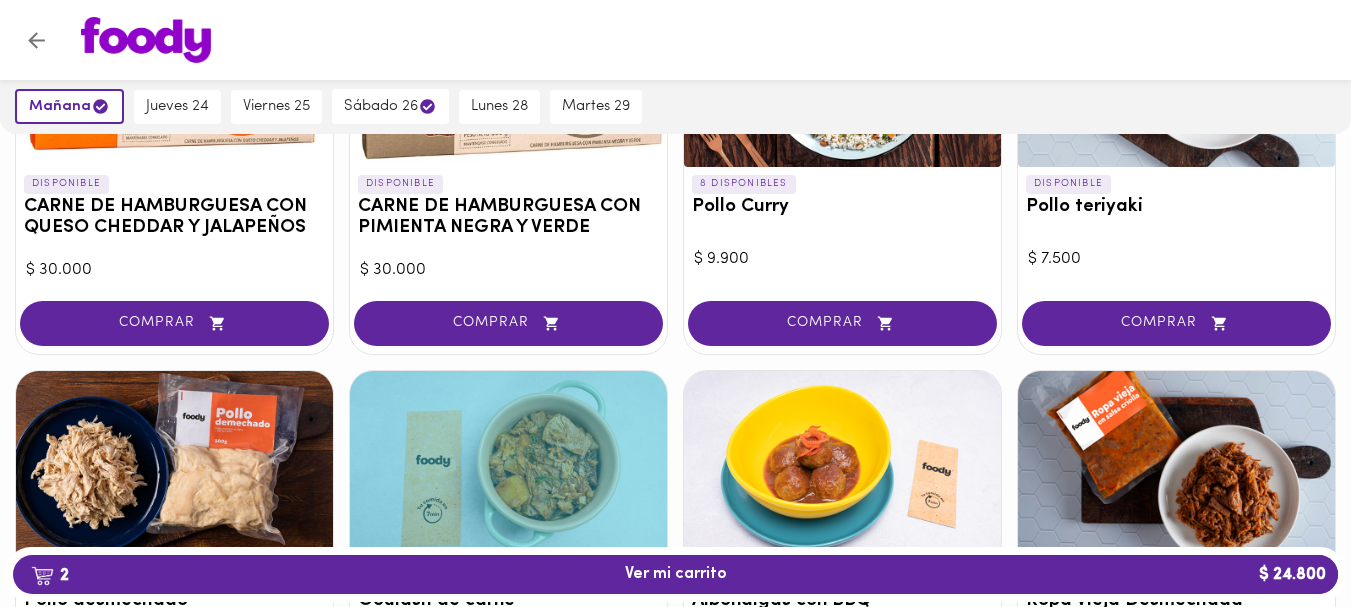 scroll, scrollTop: 0, scrollLeft: 0, axis: both 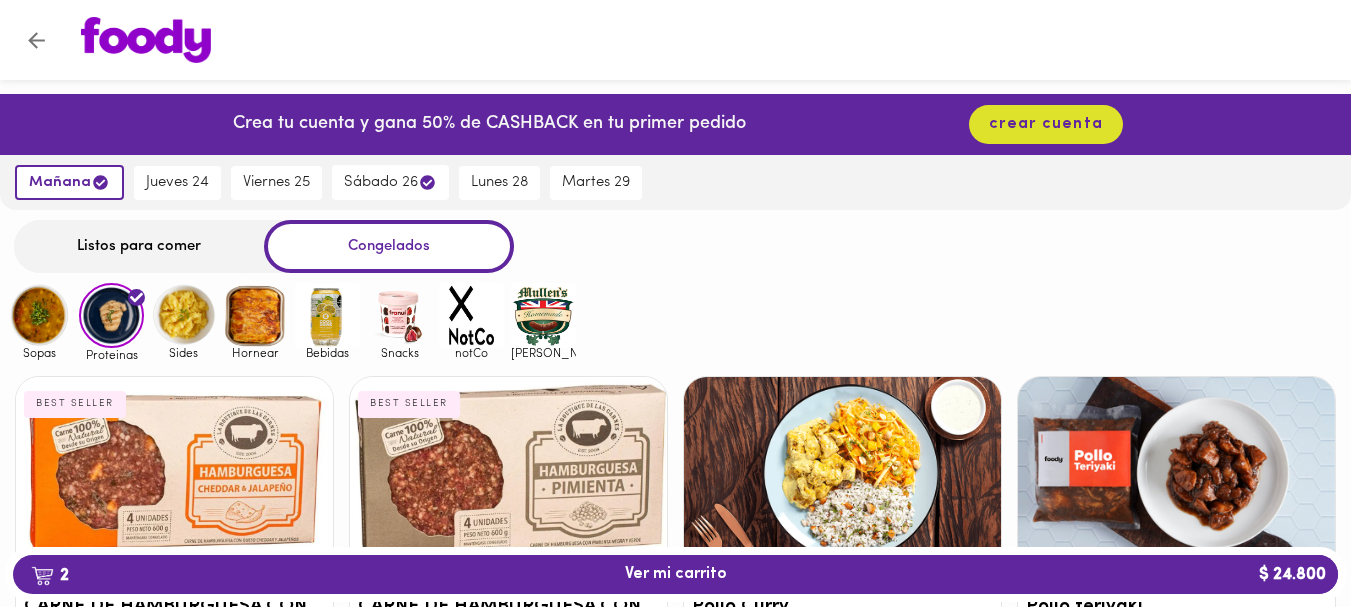click at bounding box center (183, 315) 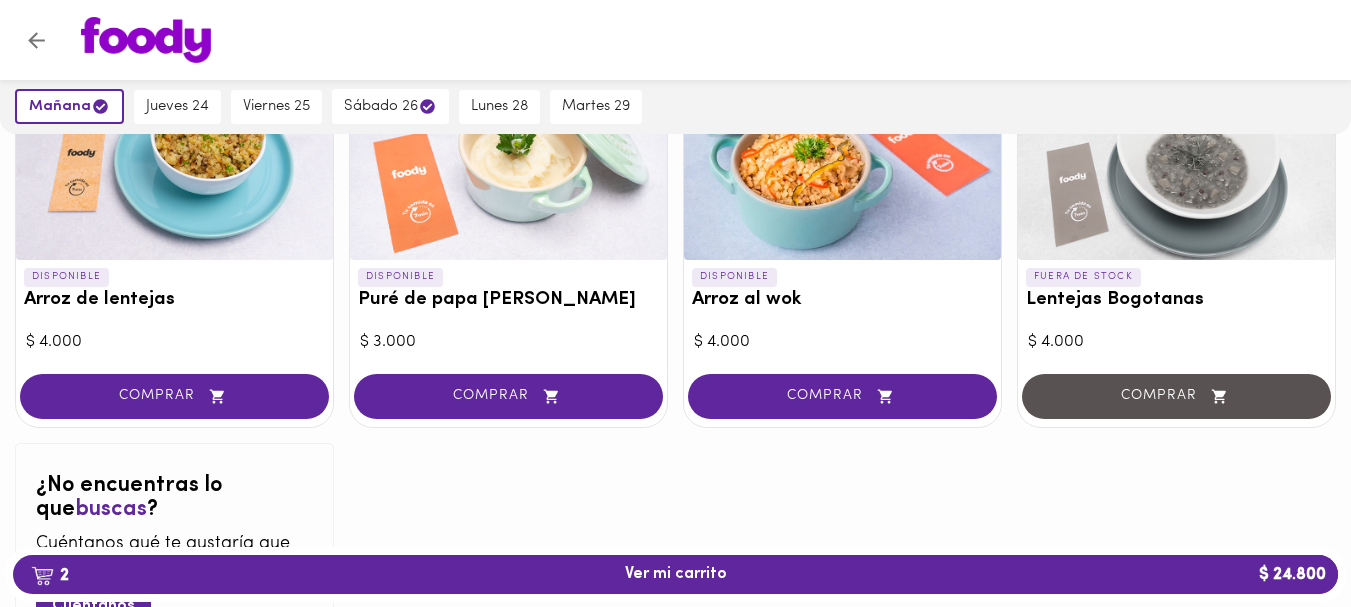 scroll, scrollTop: 0, scrollLeft: 0, axis: both 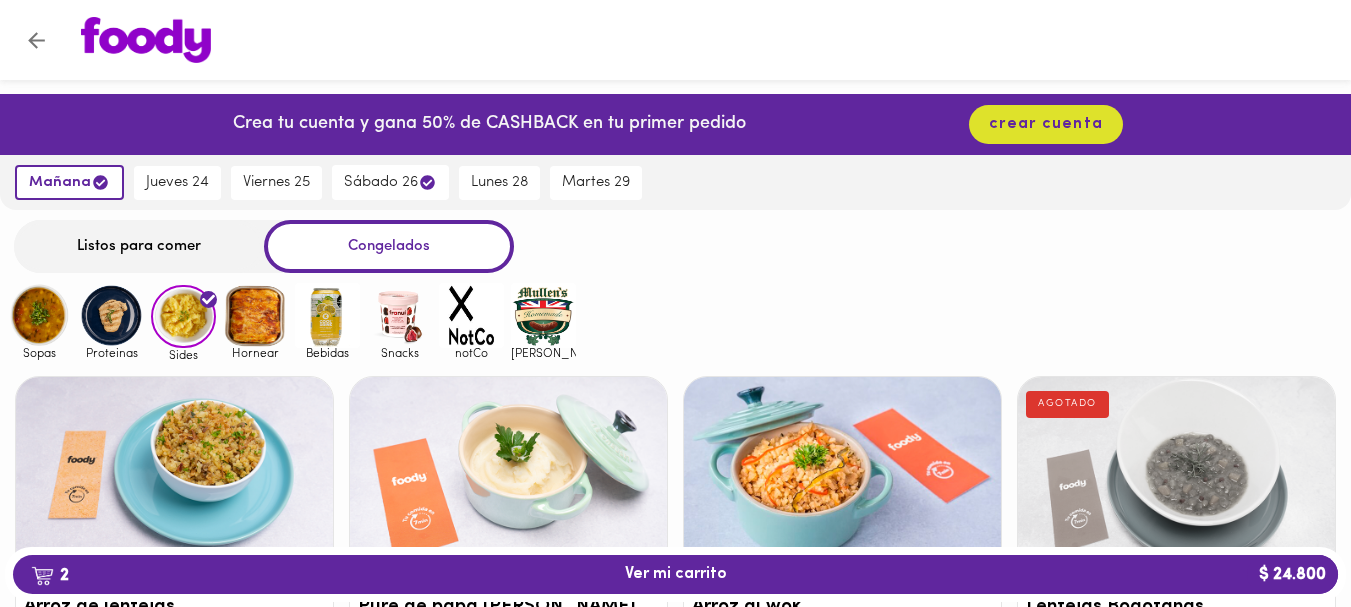 click at bounding box center (399, 315) 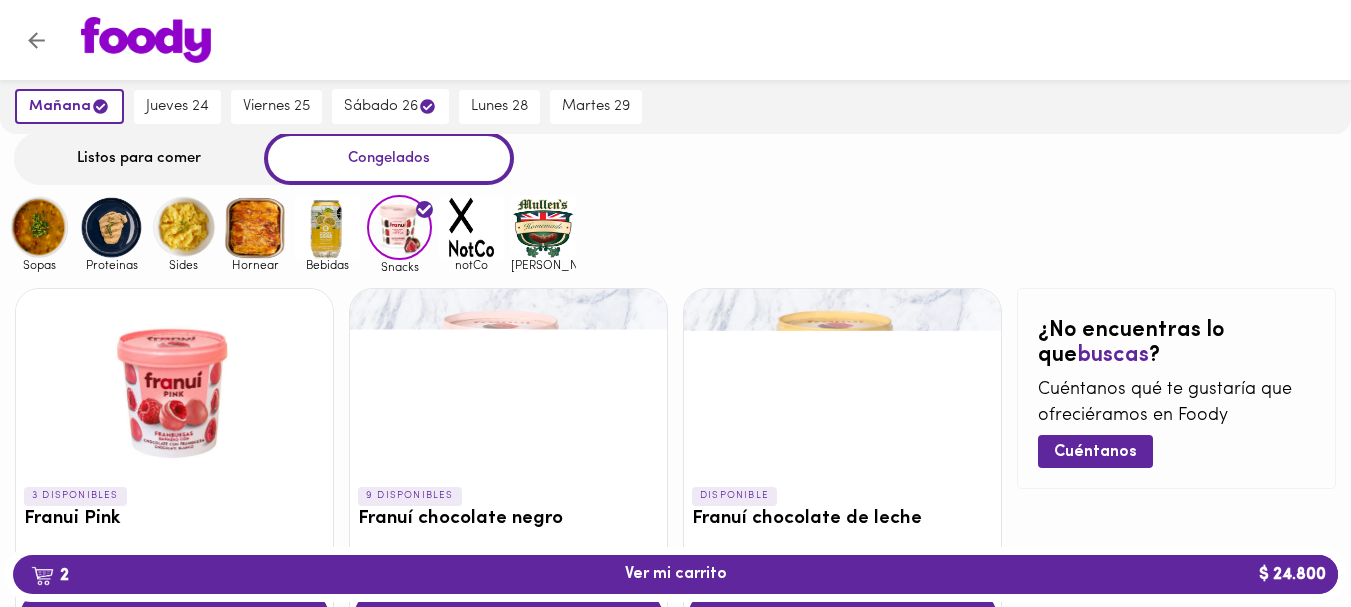 scroll, scrollTop: 0, scrollLeft: 0, axis: both 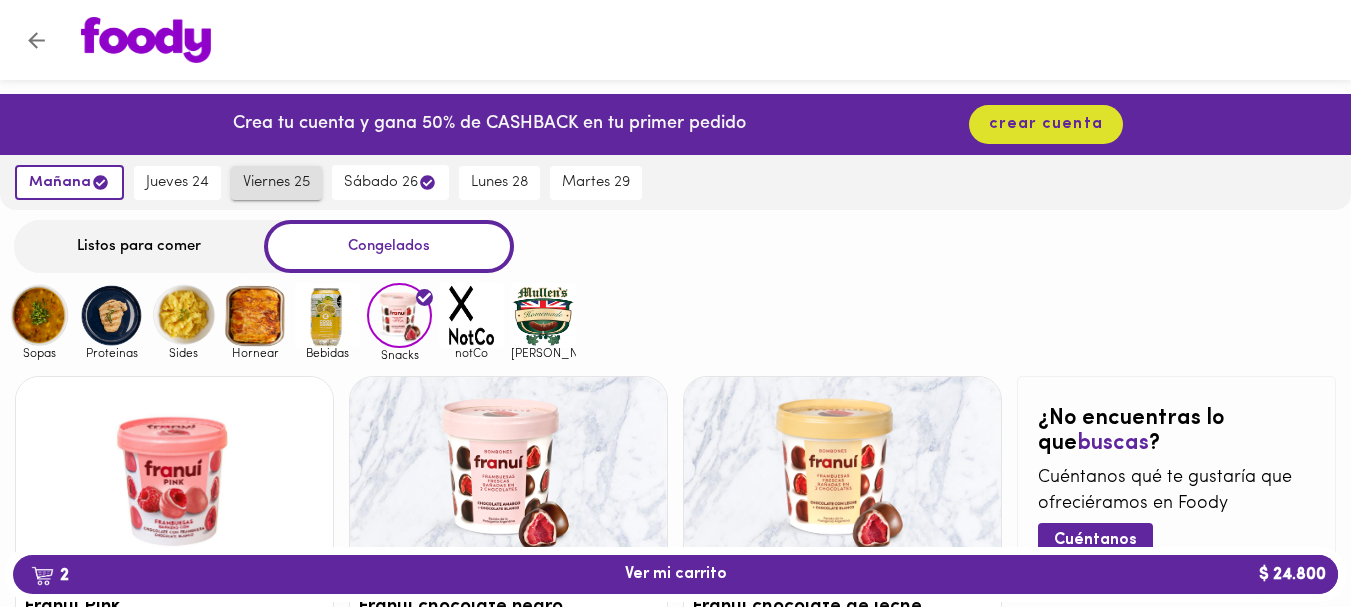 click on "viernes 25" at bounding box center [276, 183] 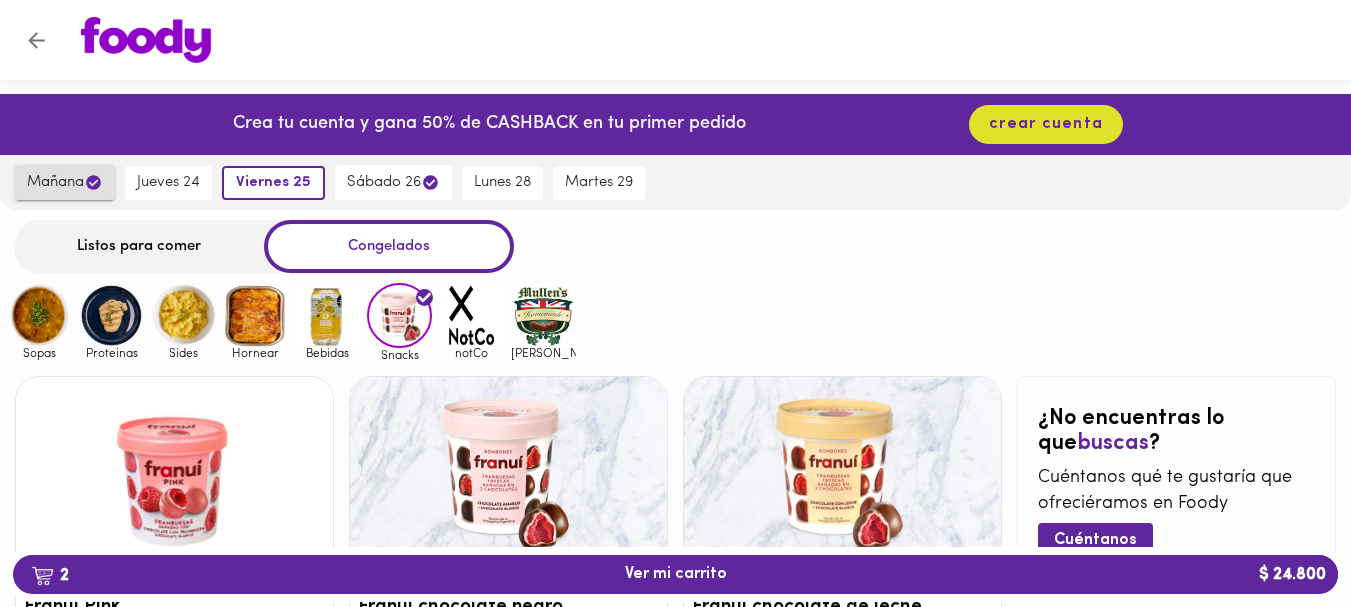 click 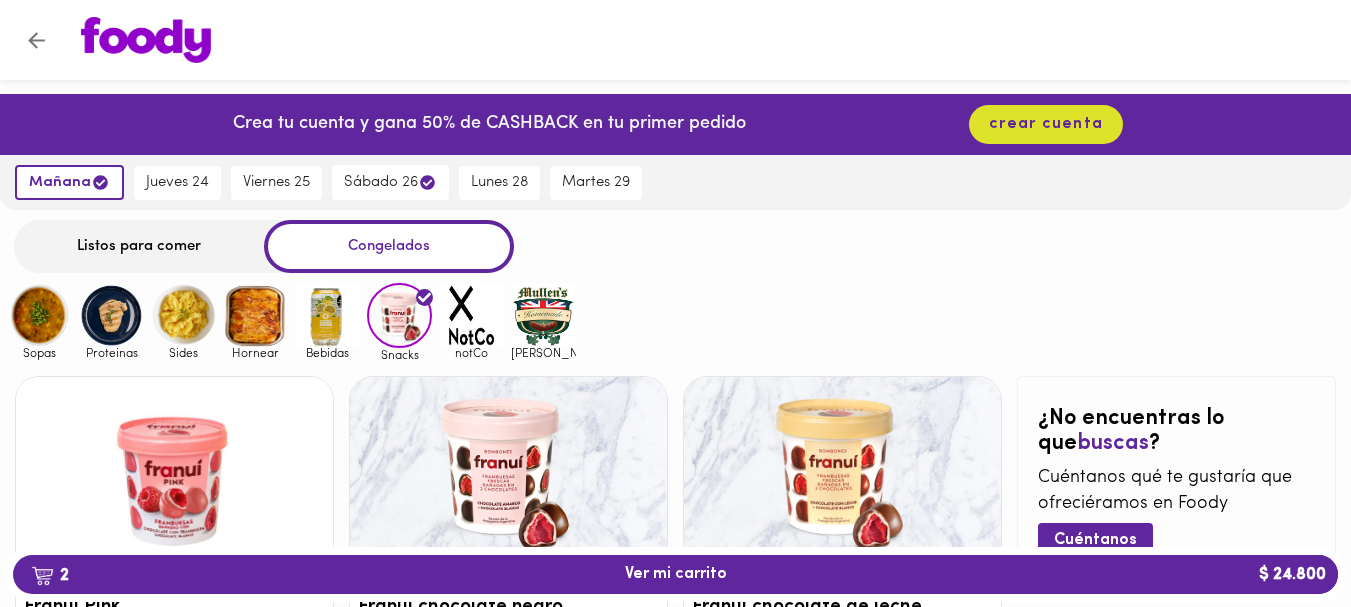 click on "Listos para comer" at bounding box center (139, 246) 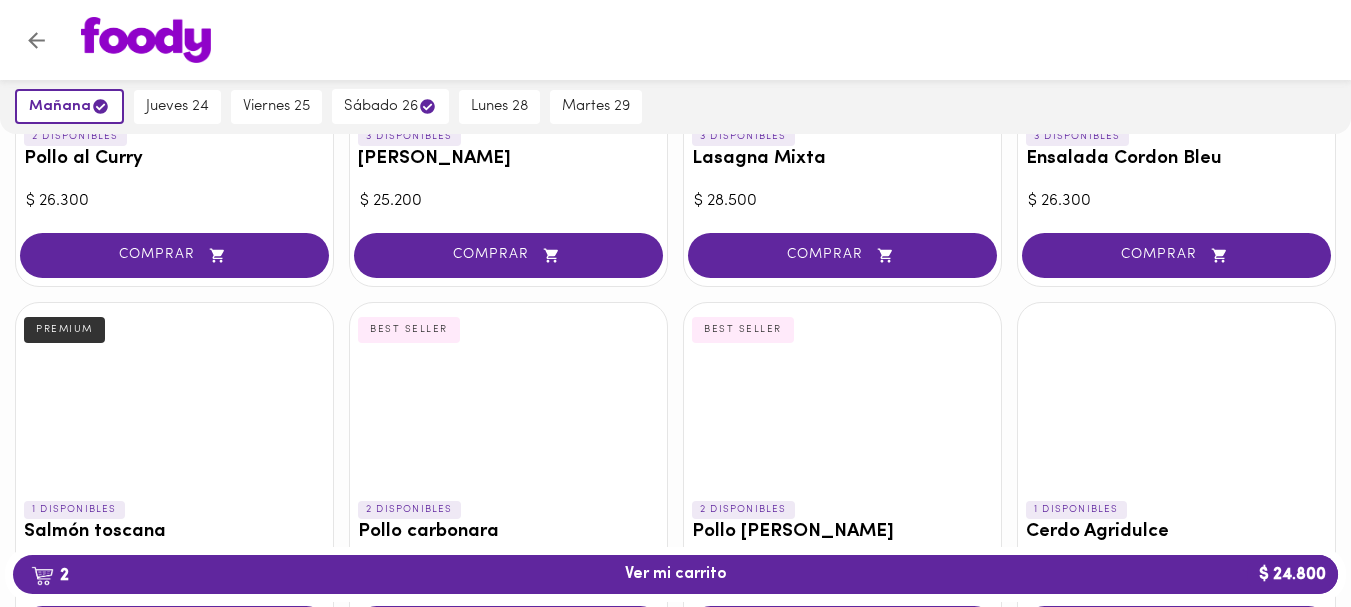scroll, scrollTop: 1446, scrollLeft: 0, axis: vertical 